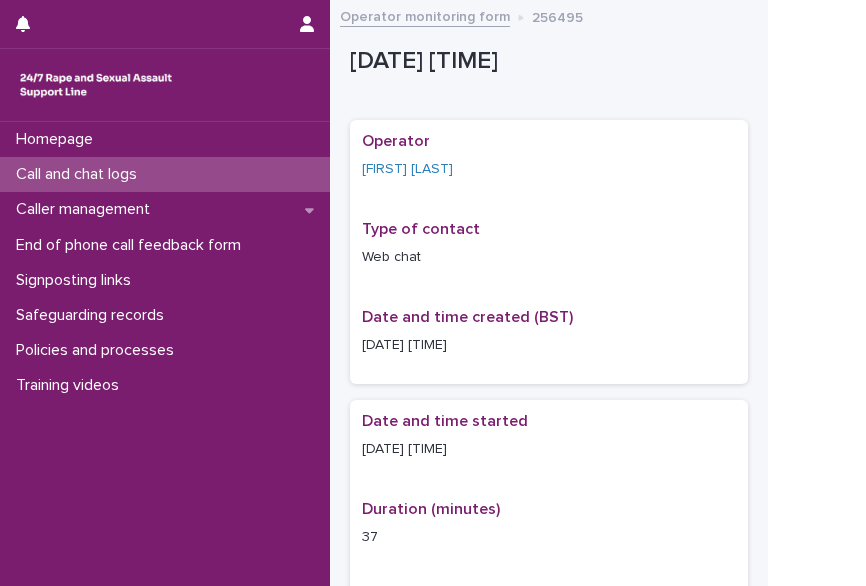 scroll, scrollTop: 0, scrollLeft: 0, axis: both 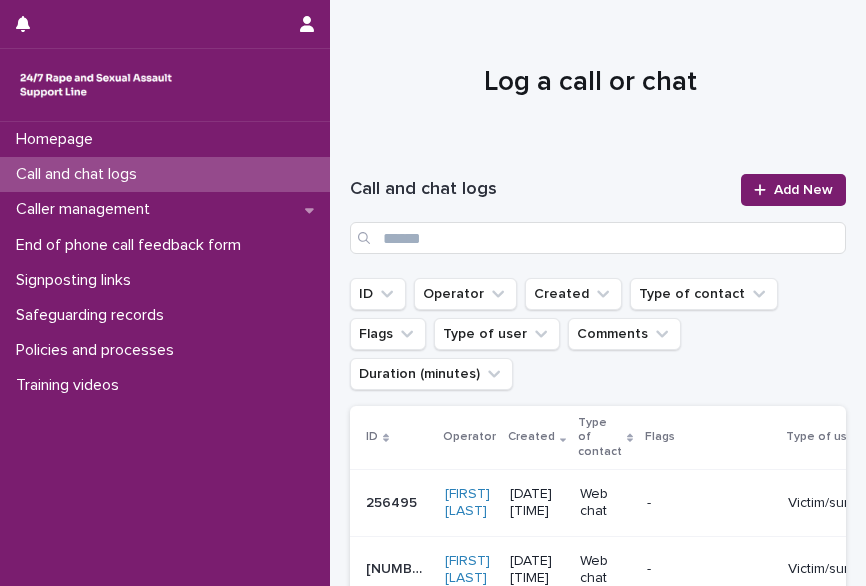 click at bounding box center [590, 74] 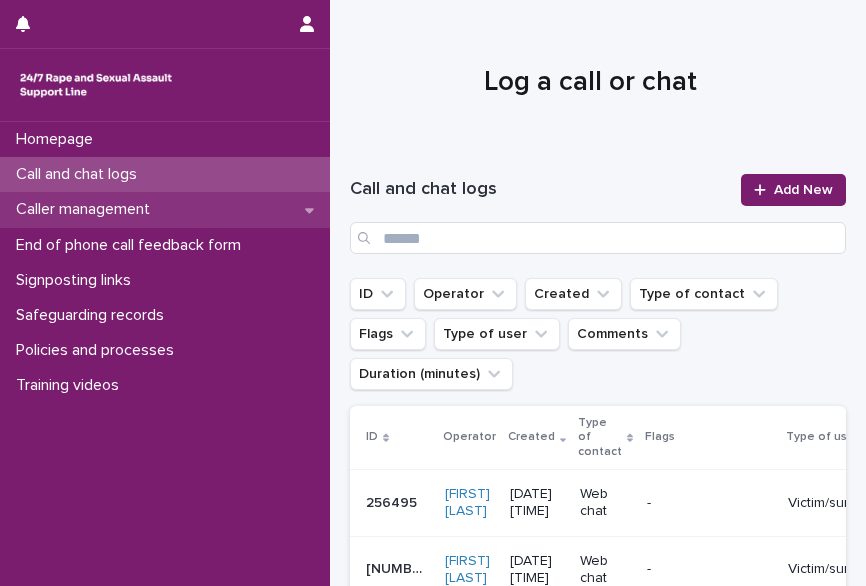 click on "Caller management" at bounding box center [87, 209] 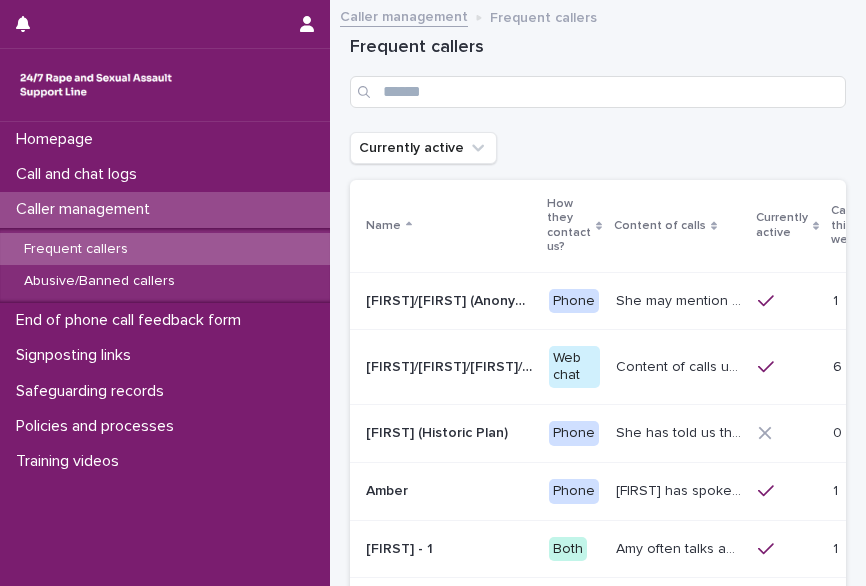 scroll, scrollTop: 0, scrollLeft: 113, axis: horizontal 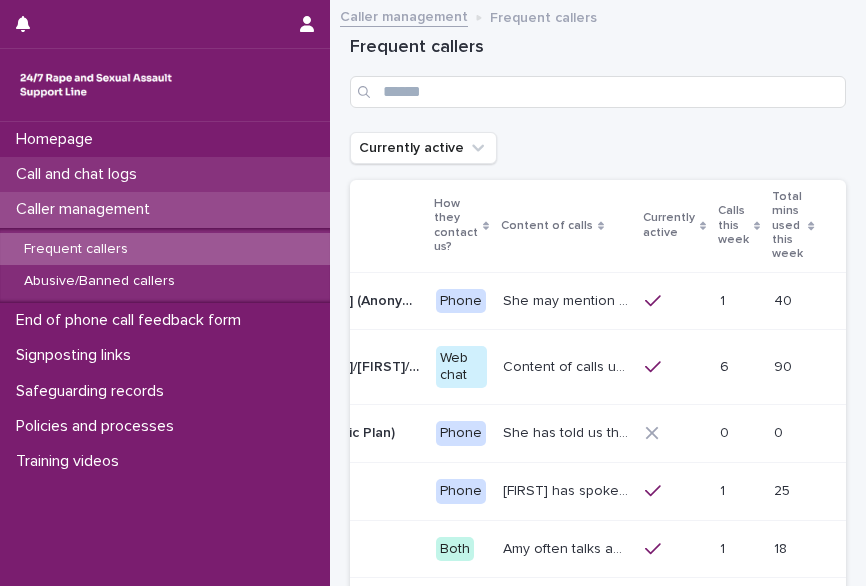 click on "Call and chat logs" at bounding box center (80, 174) 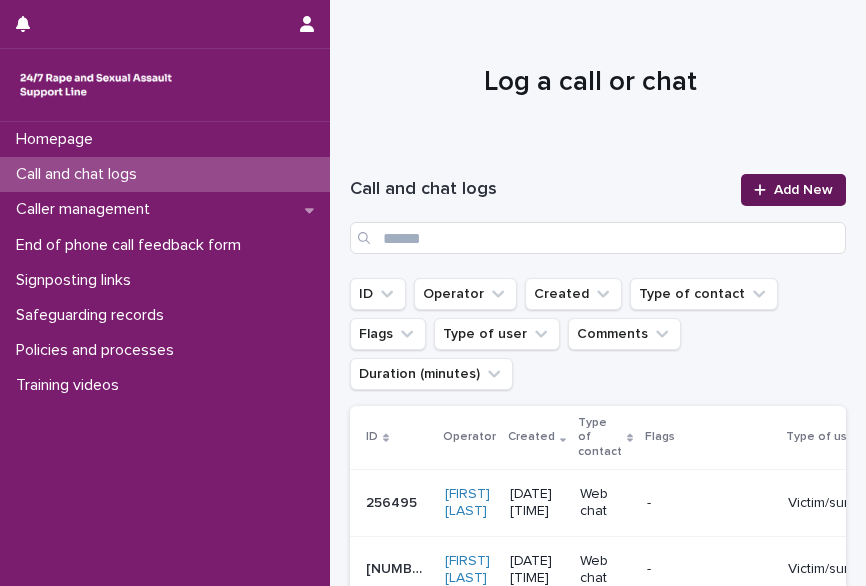 click at bounding box center (764, 190) 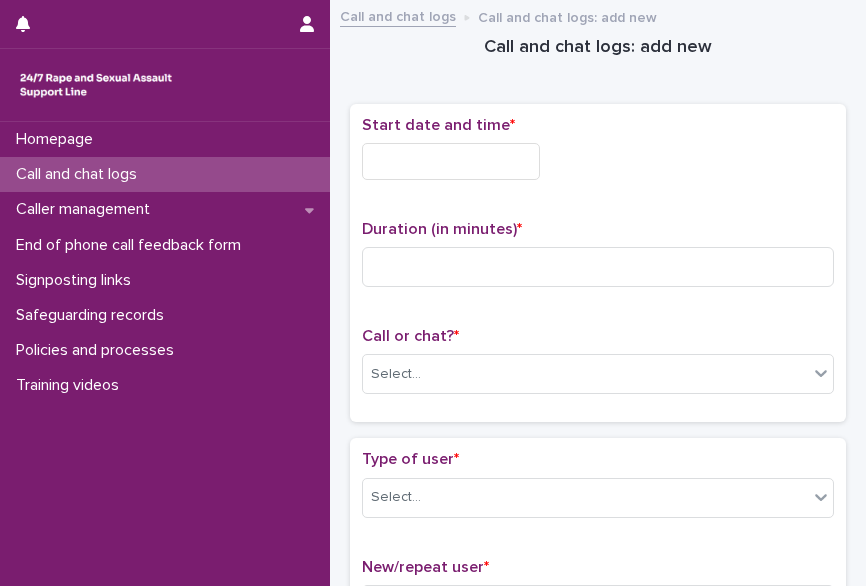 click at bounding box center [451, 161] 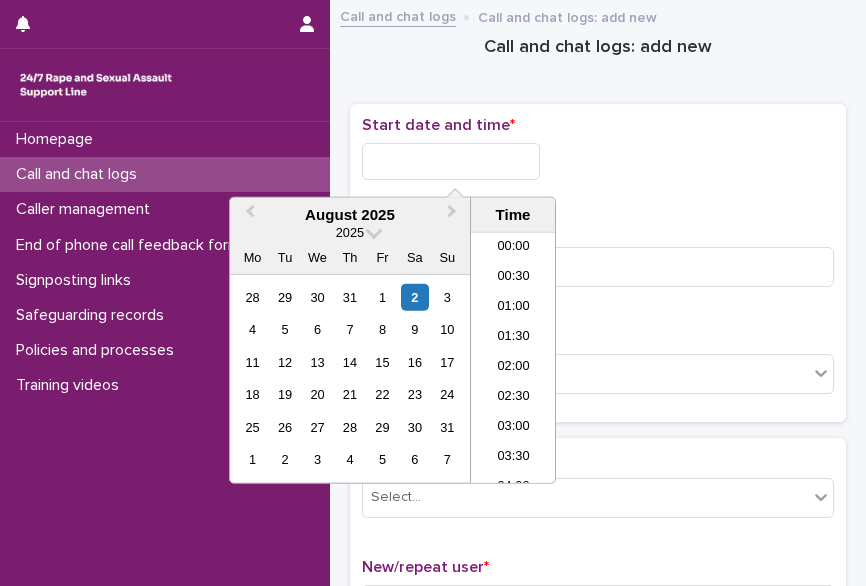 scroll, scrollTop: 1150, scrollLeft: 0, axis: vertical 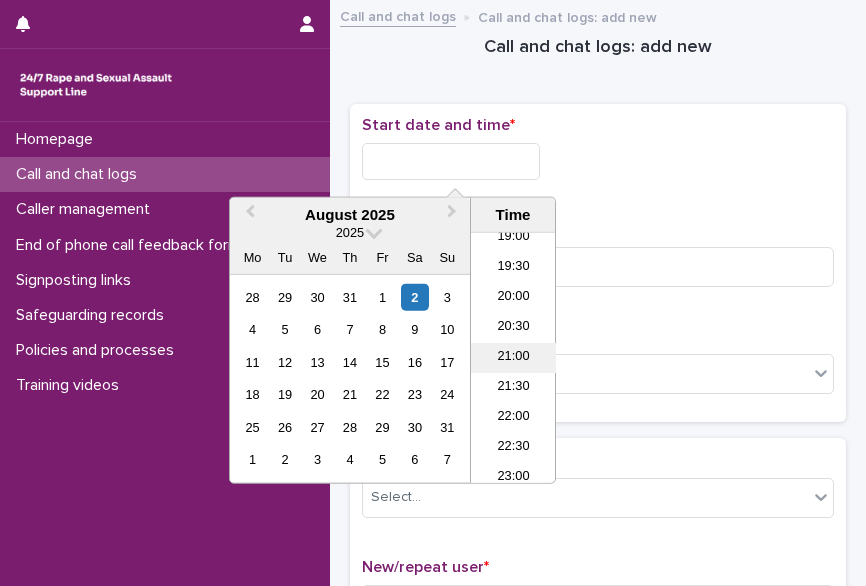 click on "21:00" at bounding box center (513, 358) 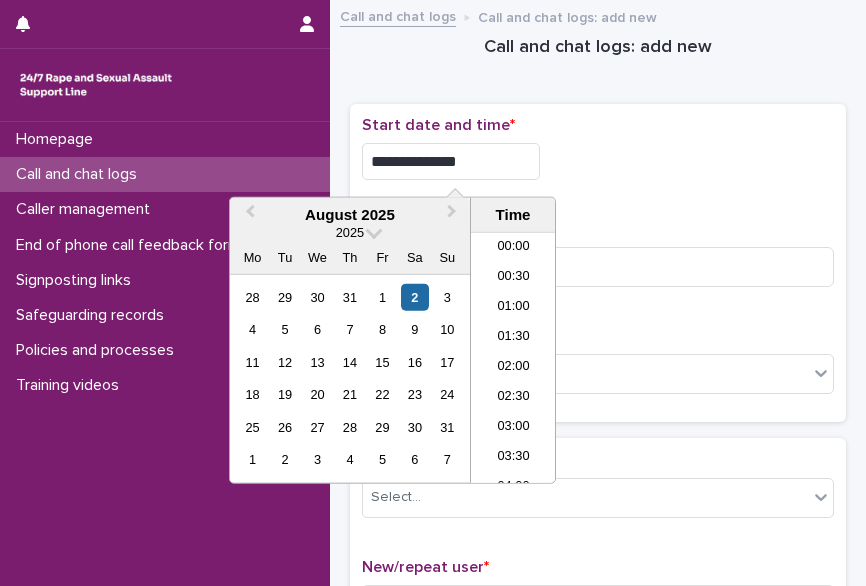 click on "**********" at bounding box center [451, 161] 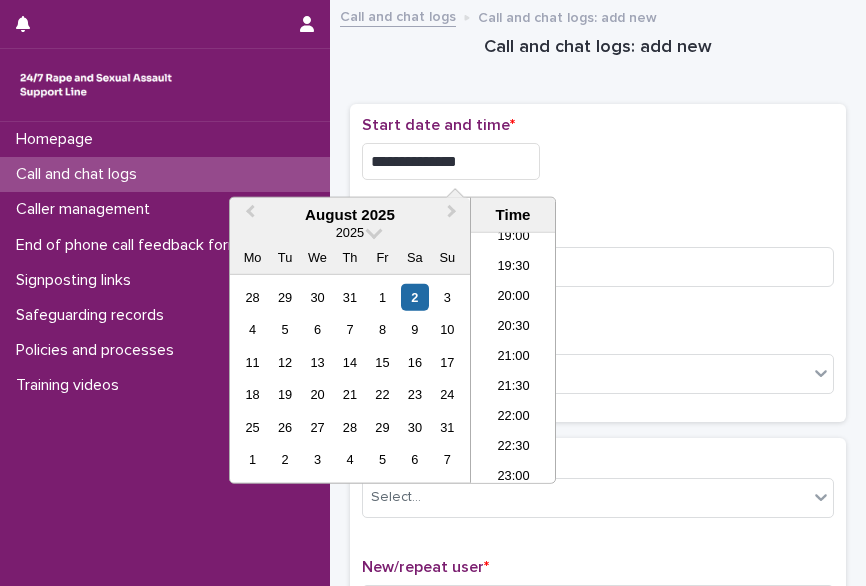 type on "**********" 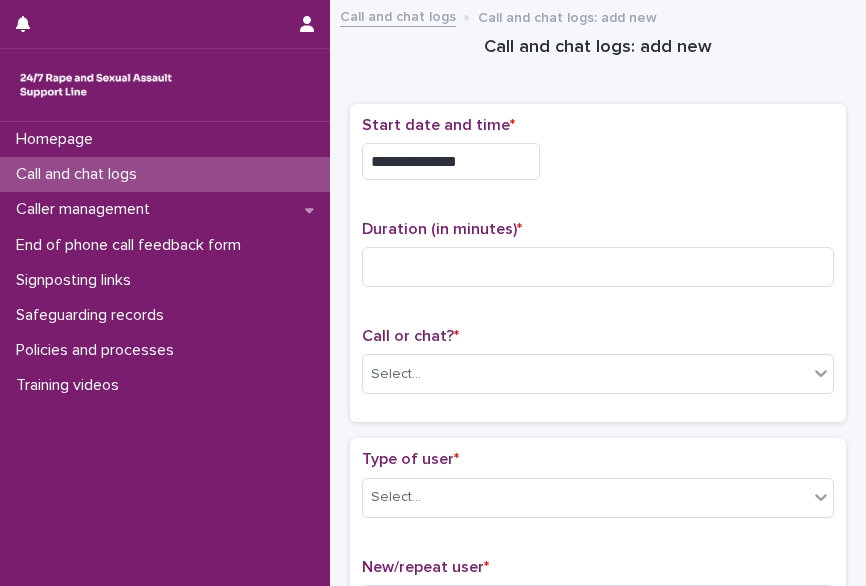 click on "**********" at bounding box center (598, 156) 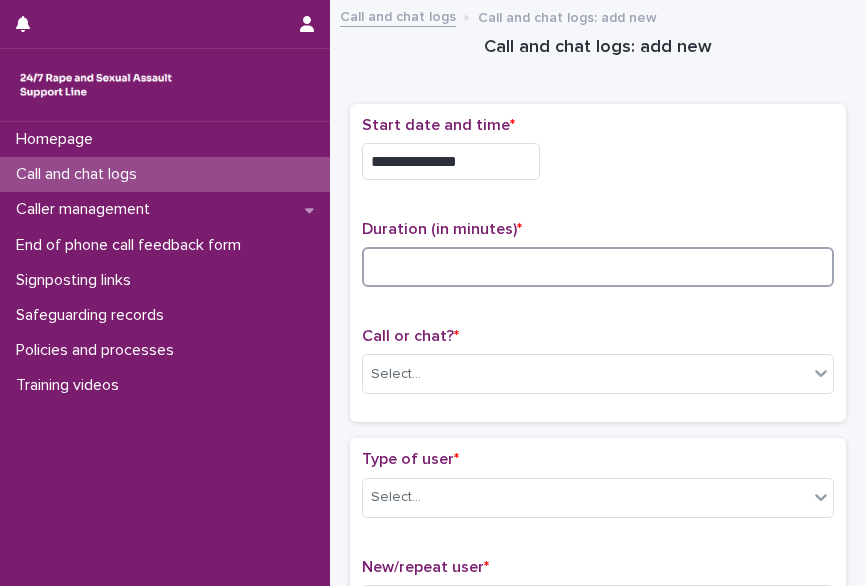 click at bounding box center [598, 267] 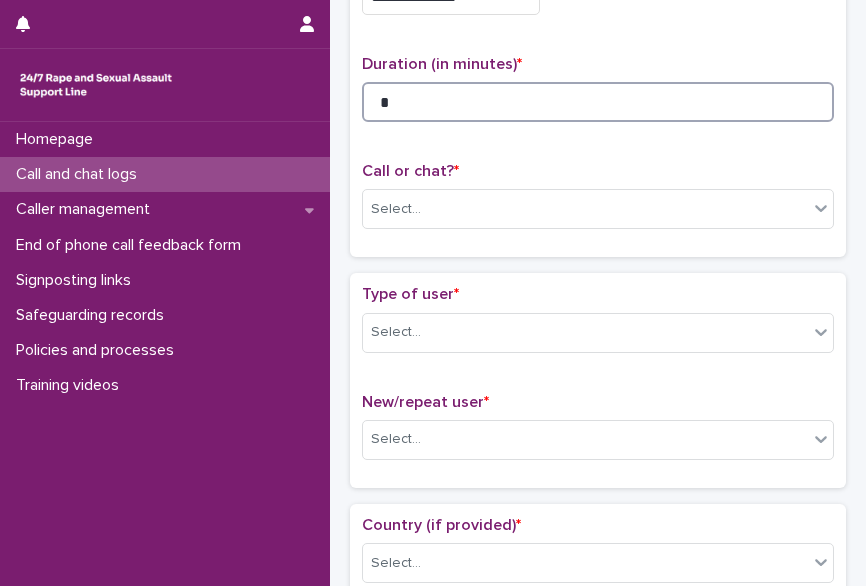 scroll, scrollTop: 166, scrollLeft: 0, axis: vertical 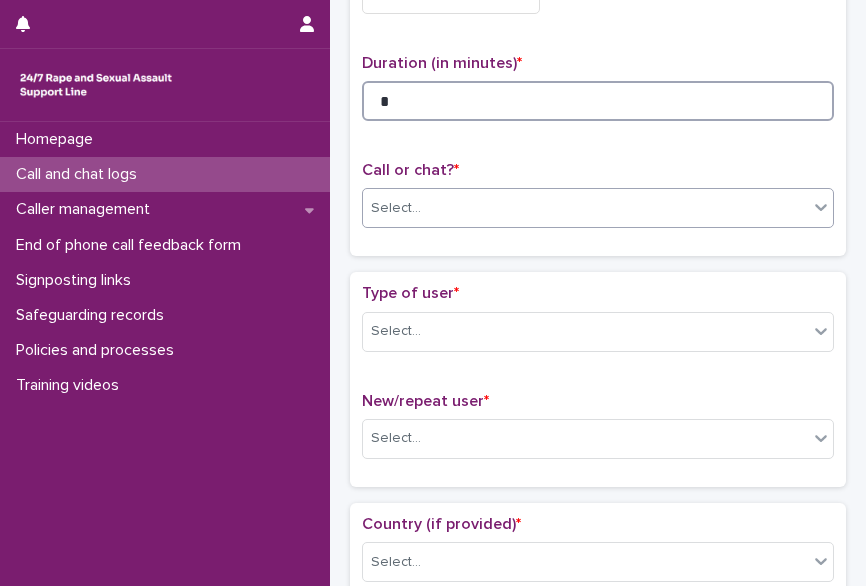 type on "*" 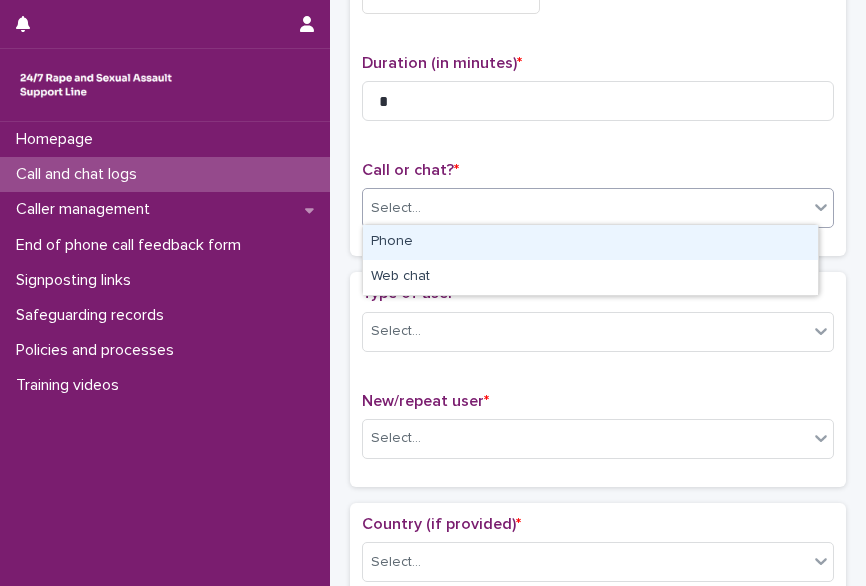 click on "Select..." at bounding box center (585, 208) 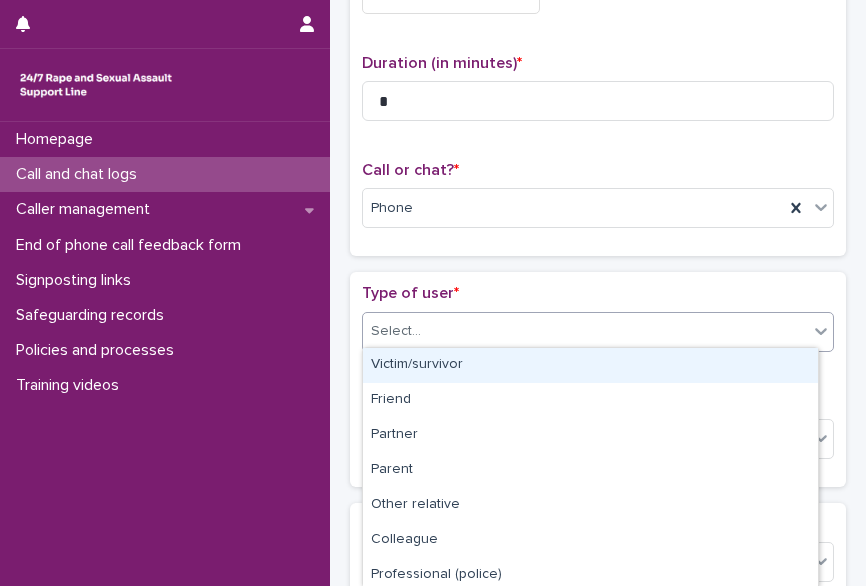 click on "Select..." at bounding box center (585, 331) 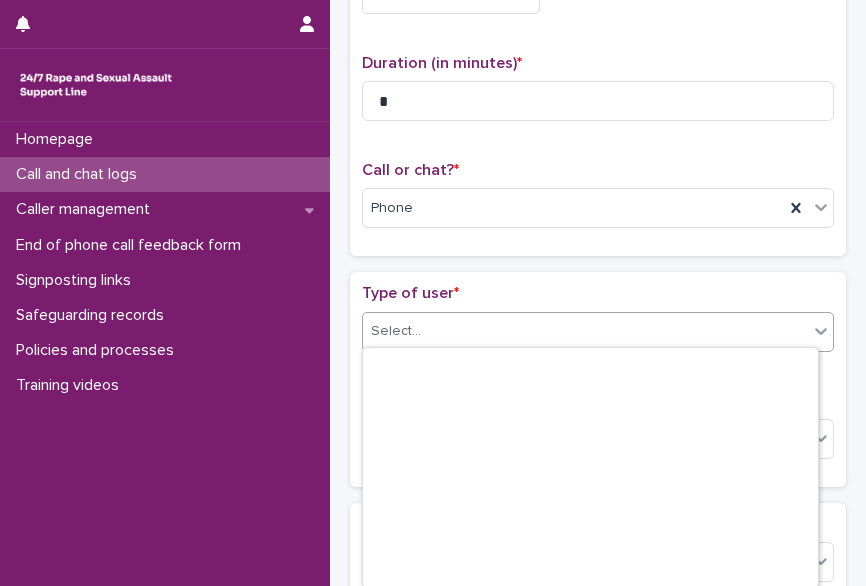 scroll, scrollTop: 286, scrollLeft: 0, axis: vertical 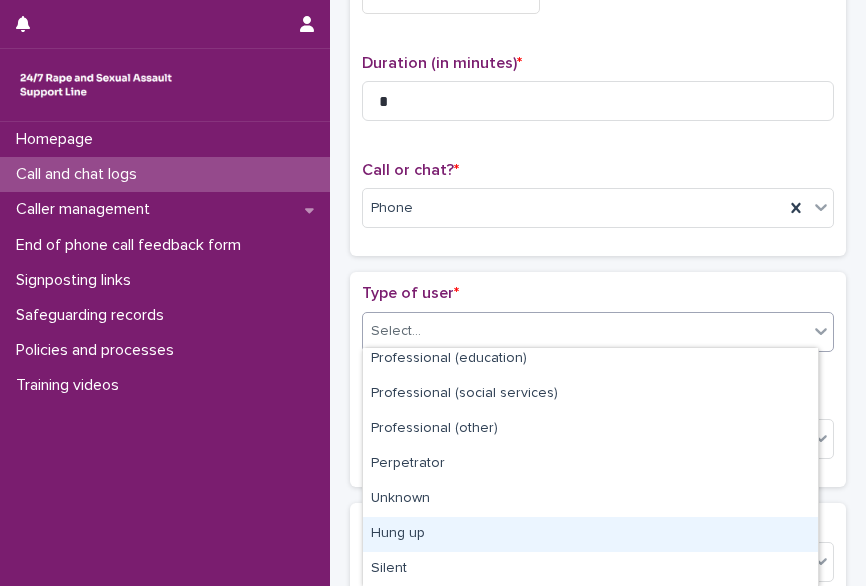 click on "Hung up" at bounding box center [590, 534] 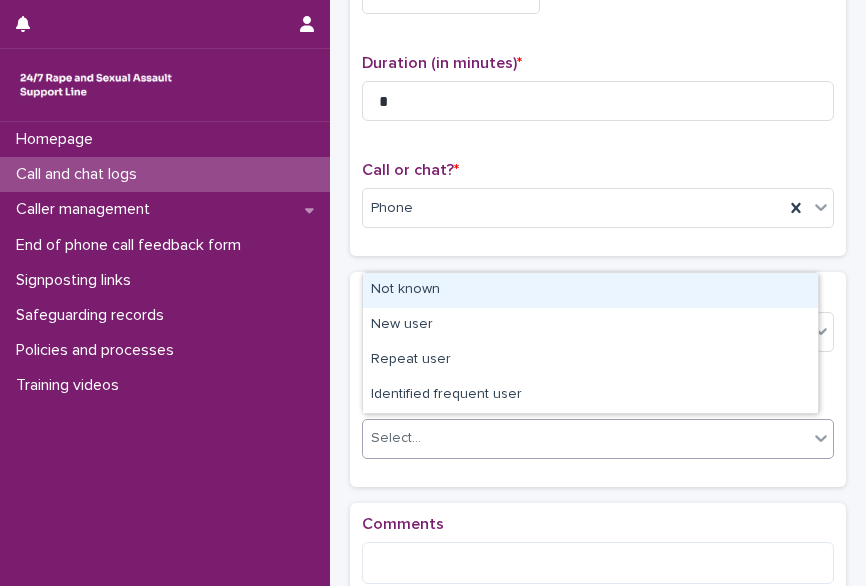 click on "Select..." at bounding box center [585, 438] 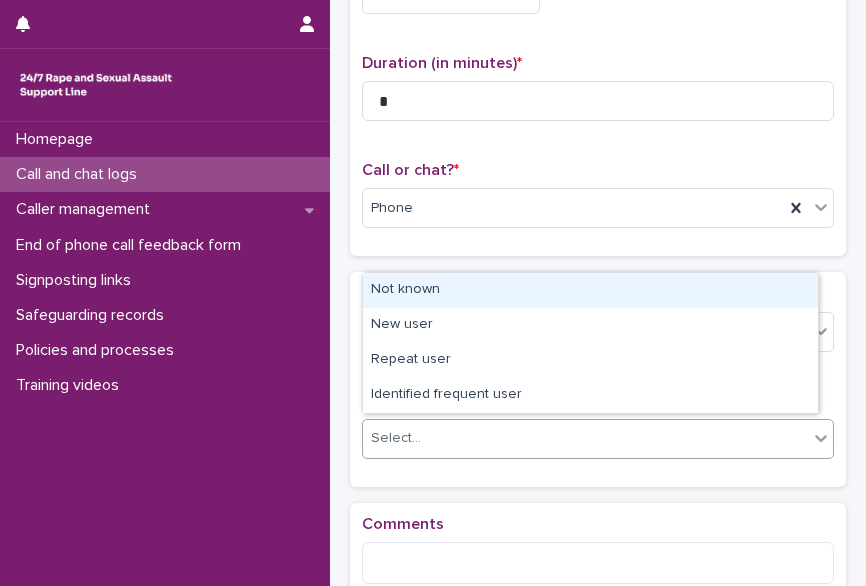 click on "Not known" at bounding box center (590, 290) 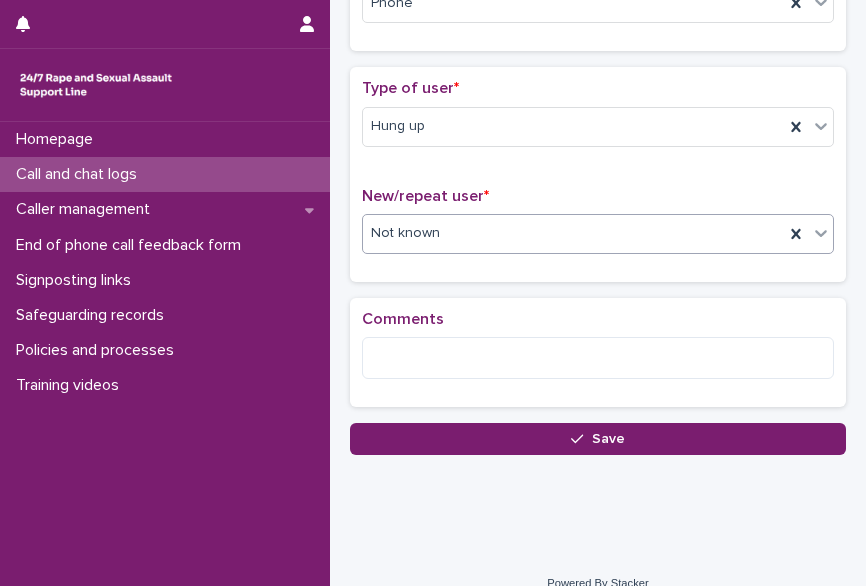 scroll, scrollTop: 392, scrollLeft: 0, axis: vertical 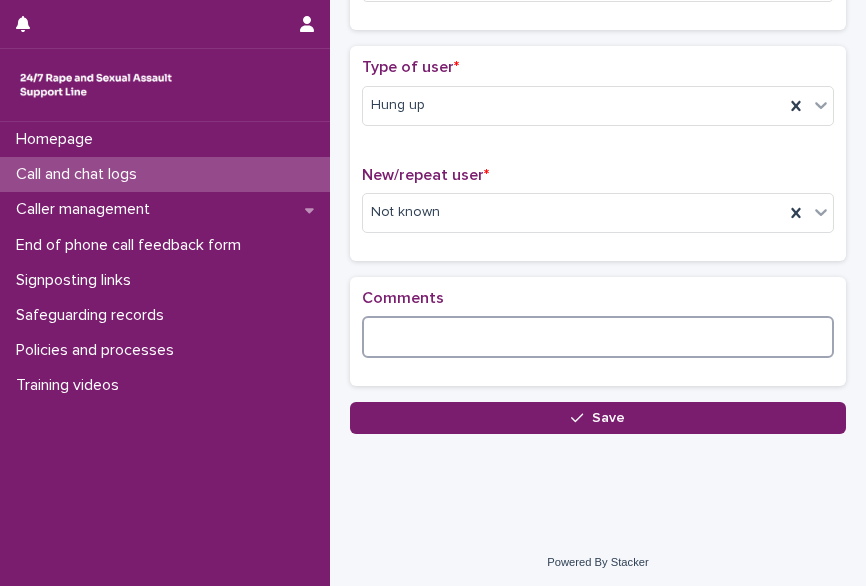 click at bounding box center [598, 337] 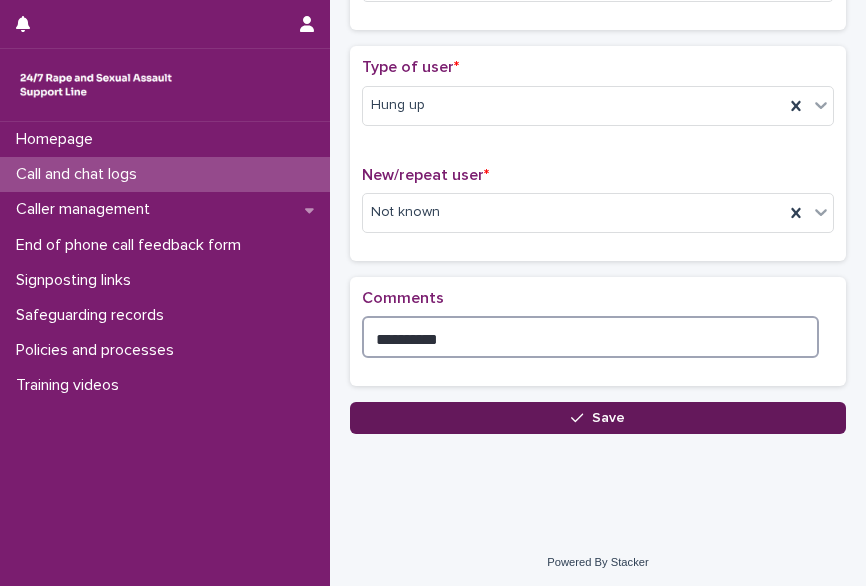 type on "**********" 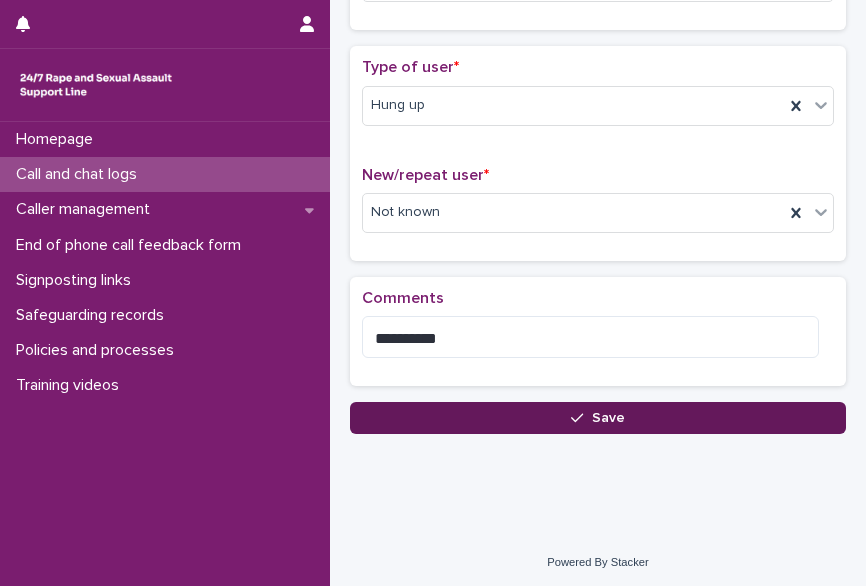 click on "Save" at bounding box center [598, 418] 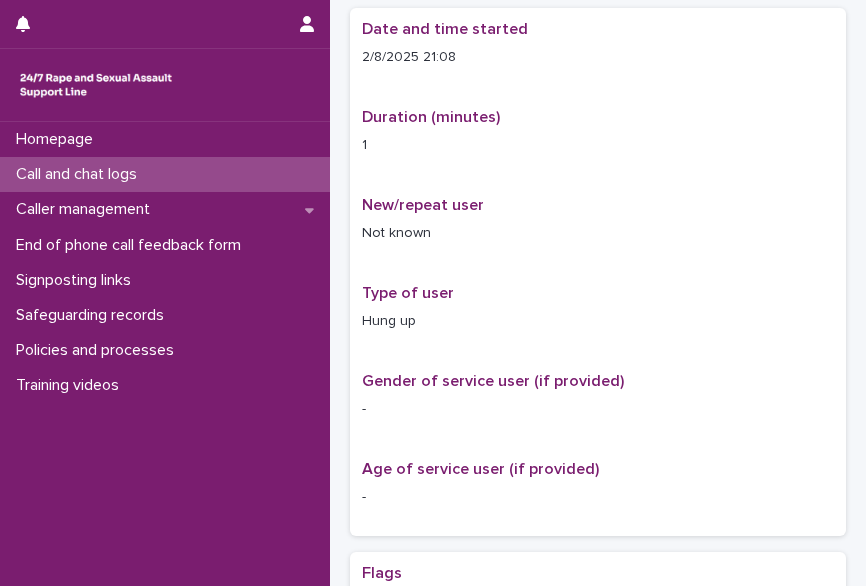 scroll, scrollTop: 0, scrollLeft: 0, axis: both 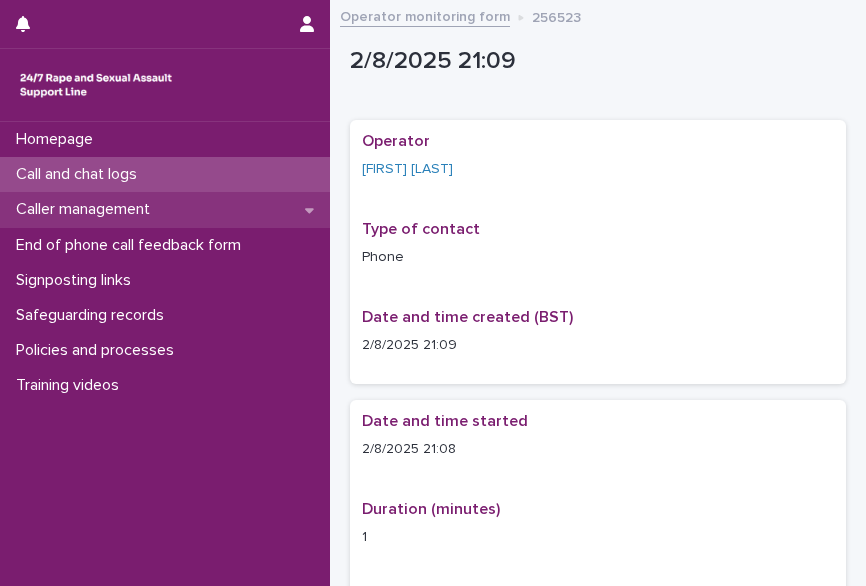 click on "Caller management" at bounding box center (87, 209) 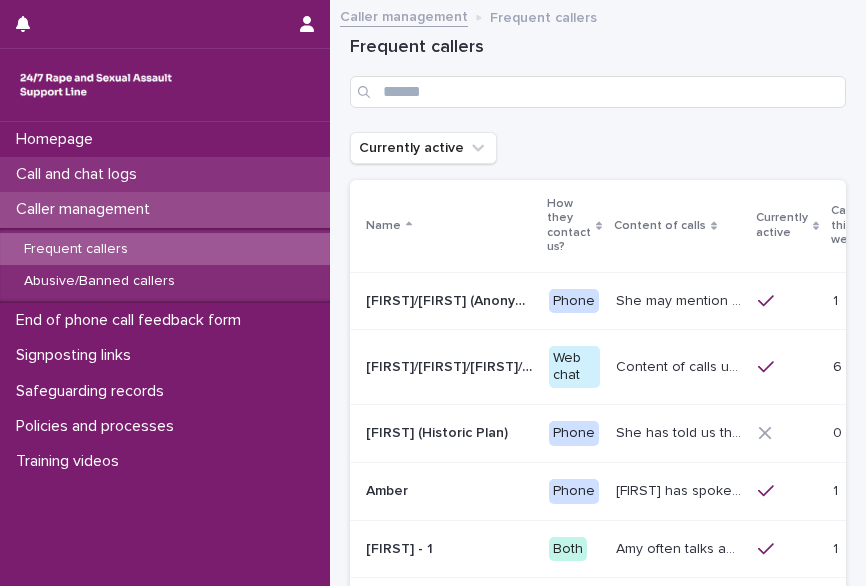 click on "Call and chat logs" at bounding box center [165, 174] 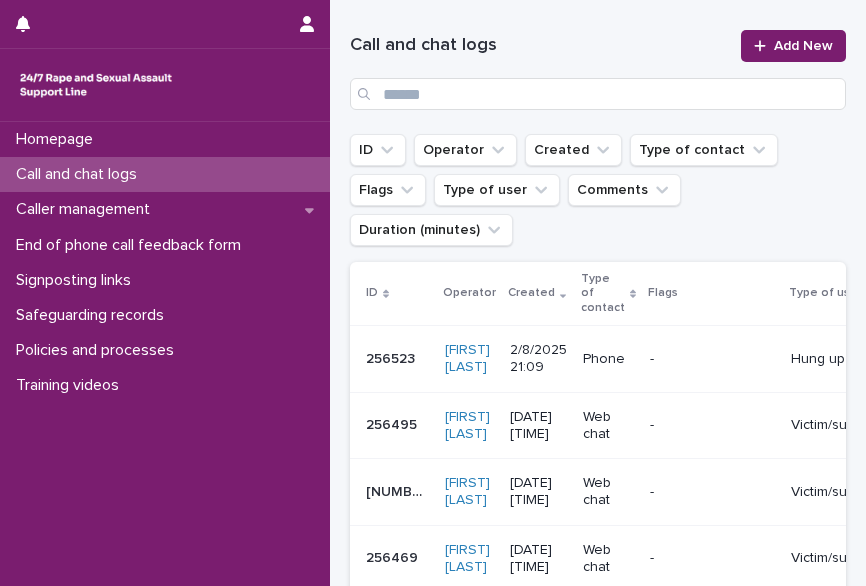 scroll, scrollTop: 152, scrollLeft: 0, axis: vertical 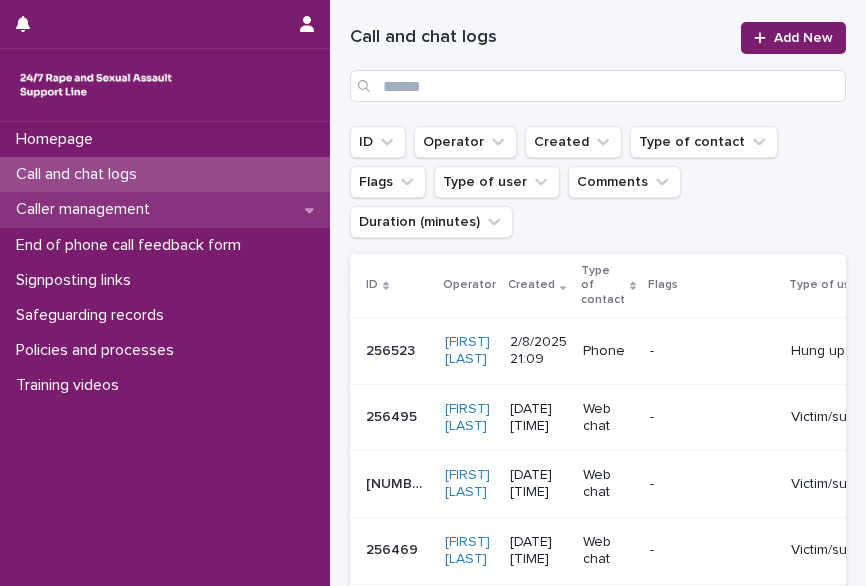 click on "Caller management" at bounding box center (165, 209) 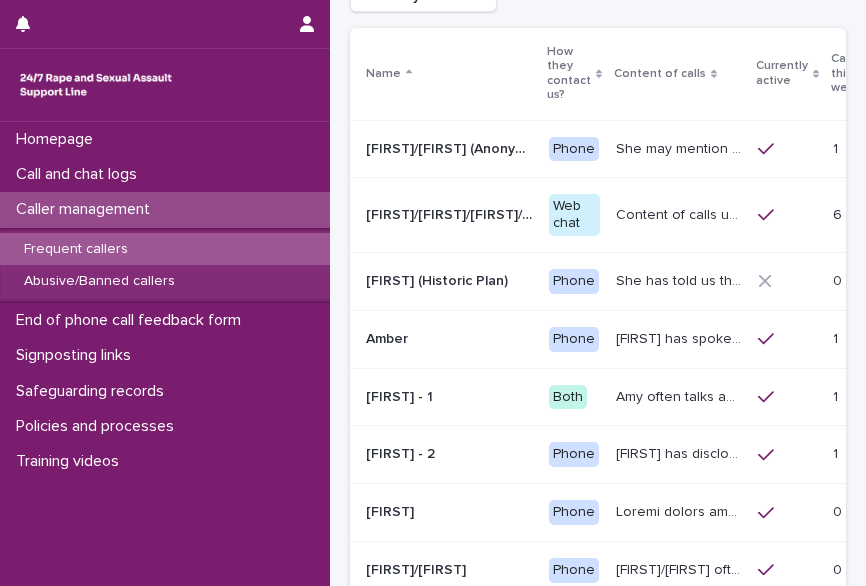 scroll, scrollTop: 0, scrollLeft: 0, axis: both 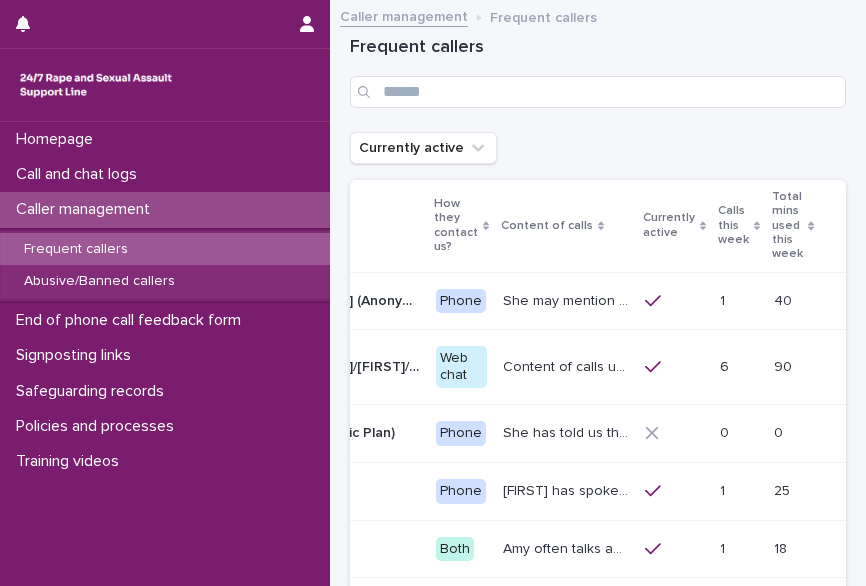 click on "Calls this week" at bounding box center [733, 225] 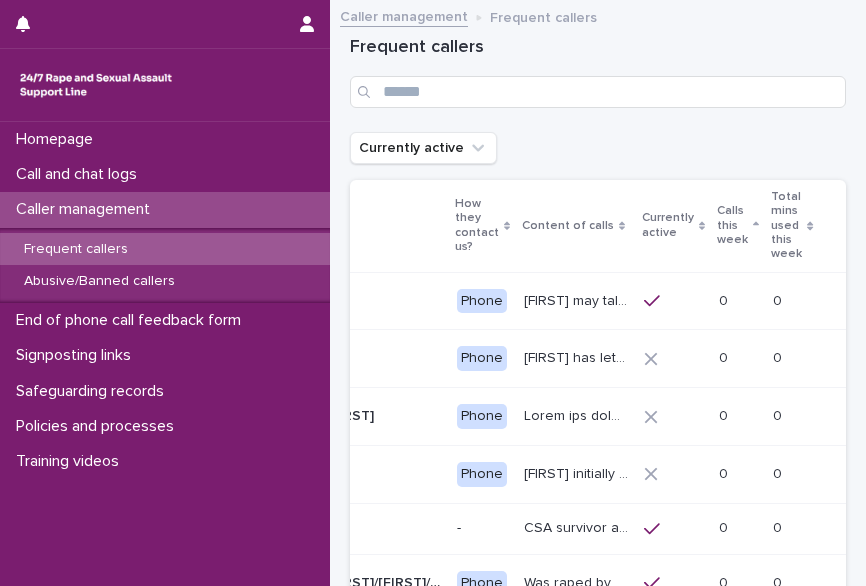 scroll, scrollTop: 0, scrollLeft: 168, axis: horizontal 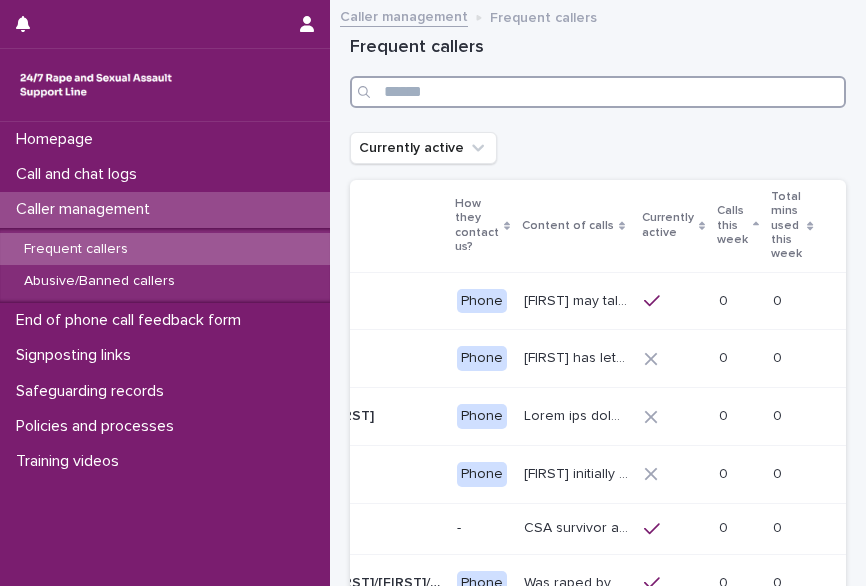 click at bounding box center (598, 92) 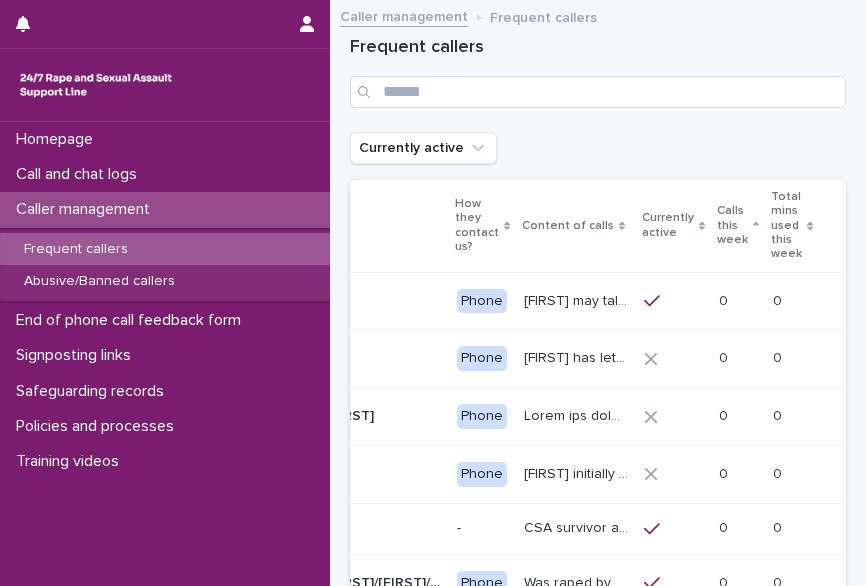 click on "Frequent callers" at bounding box center [598, 48] 